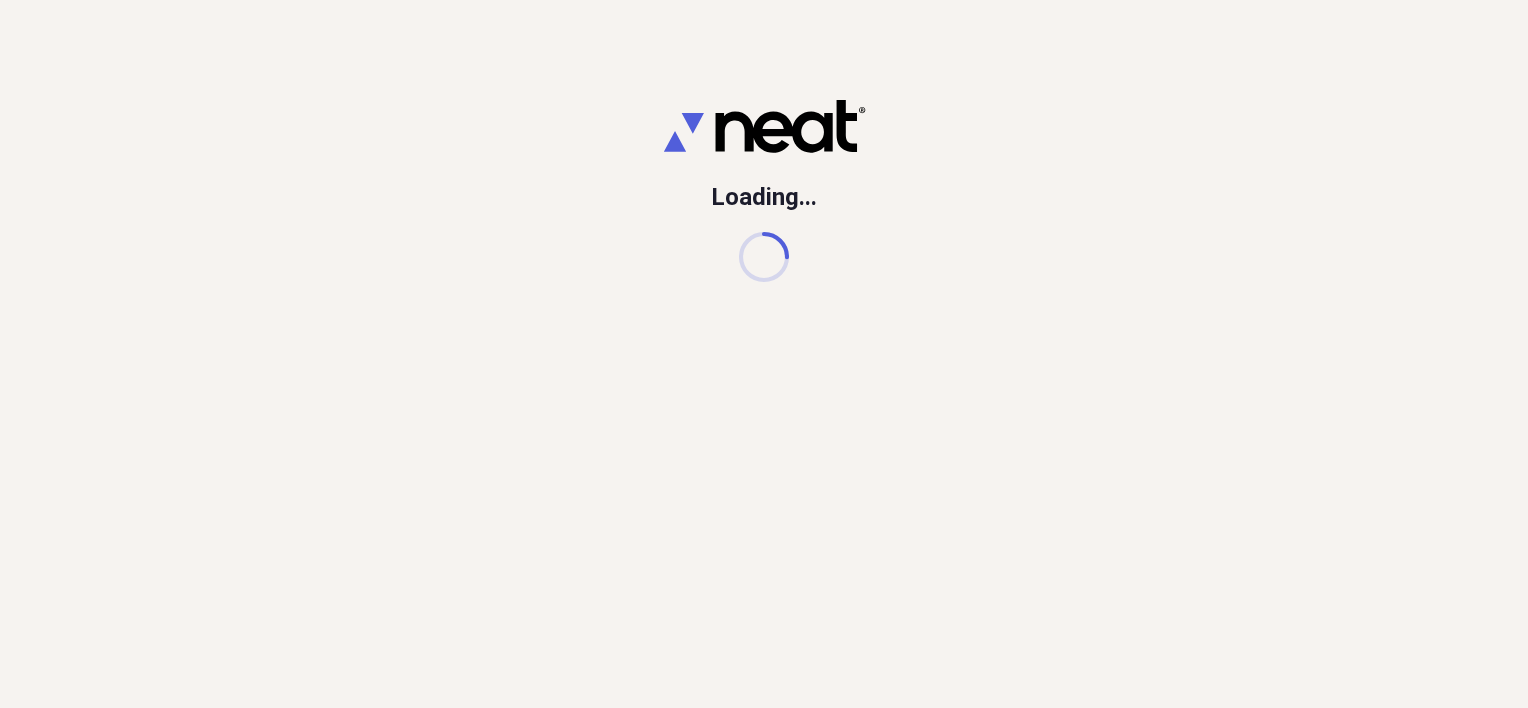 scroll, scrollTop: 0, scrollLeft: 0, axis: both 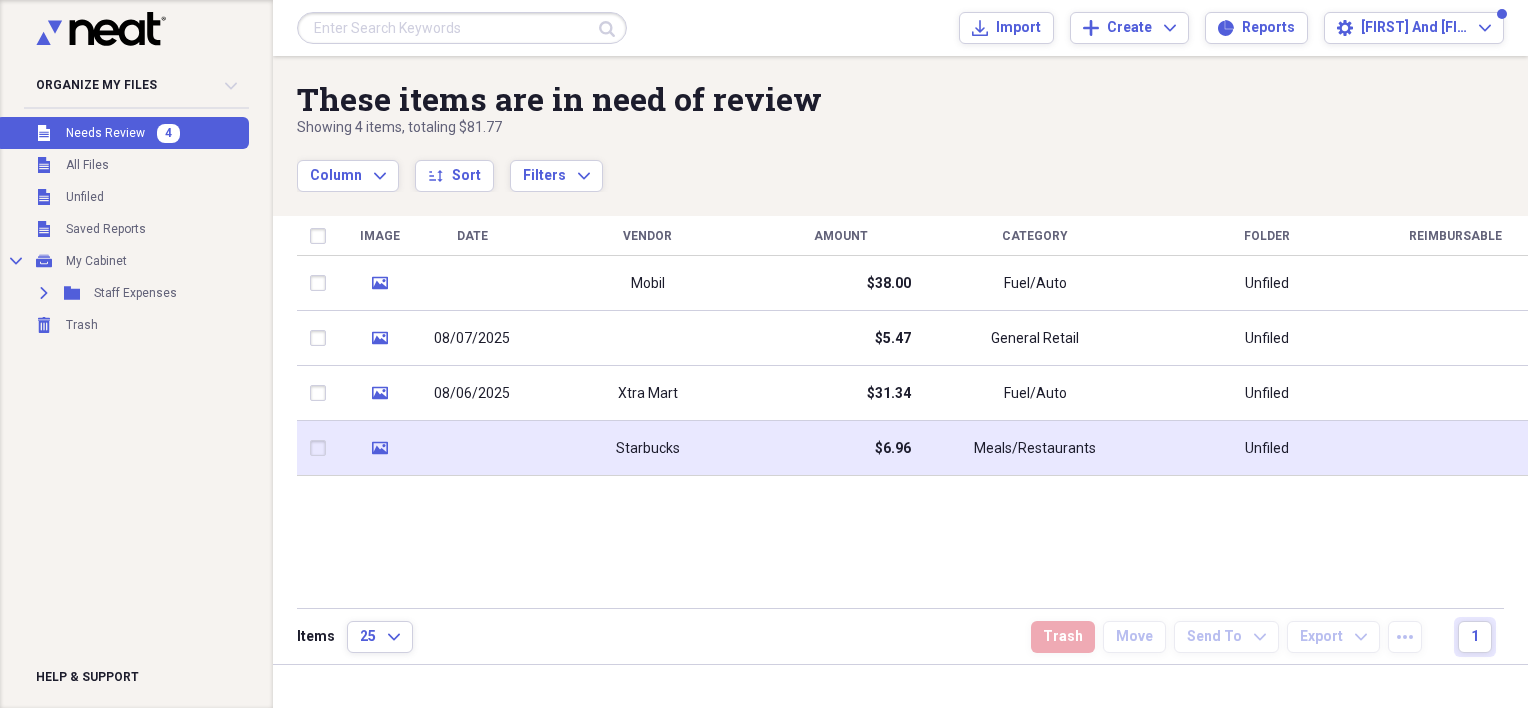 click on "Starbucks" at bounding box center (648, 449) 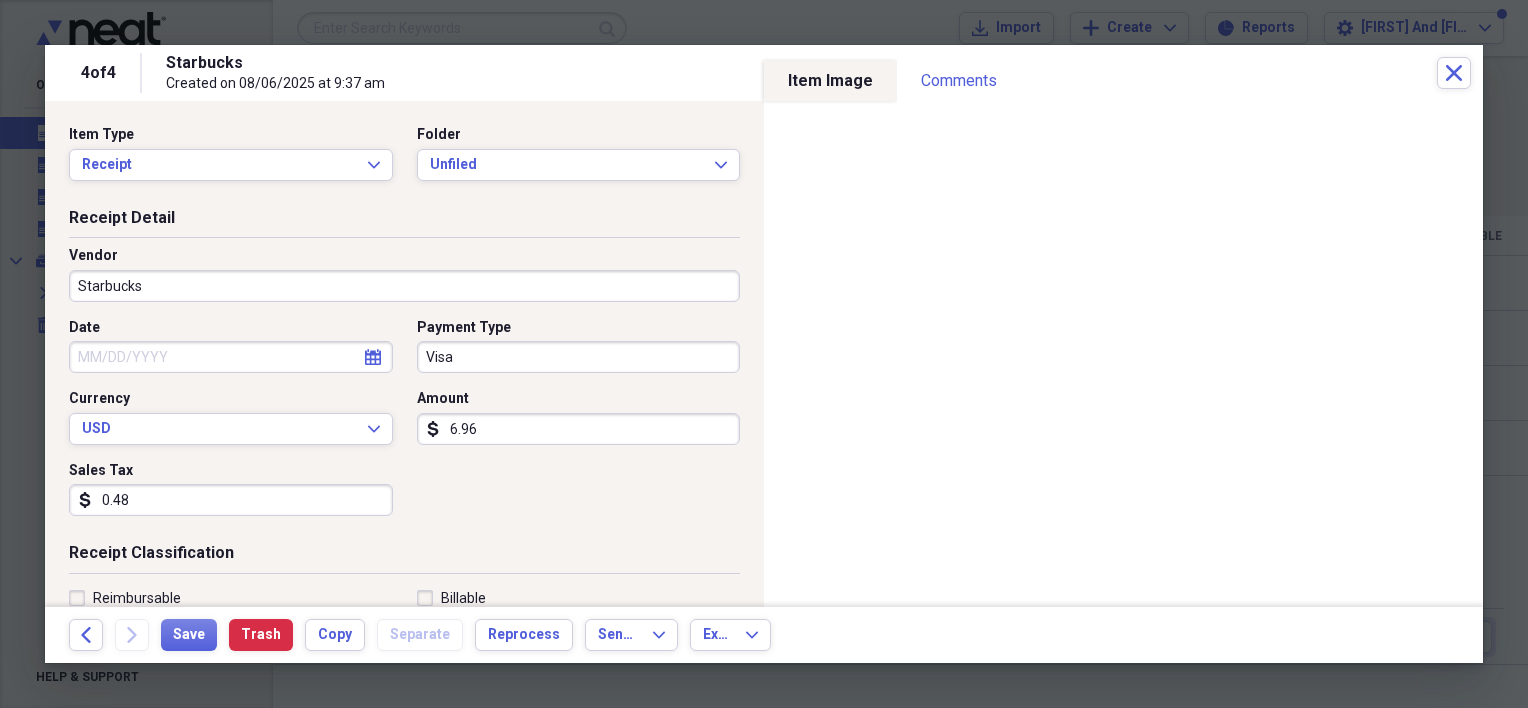 click 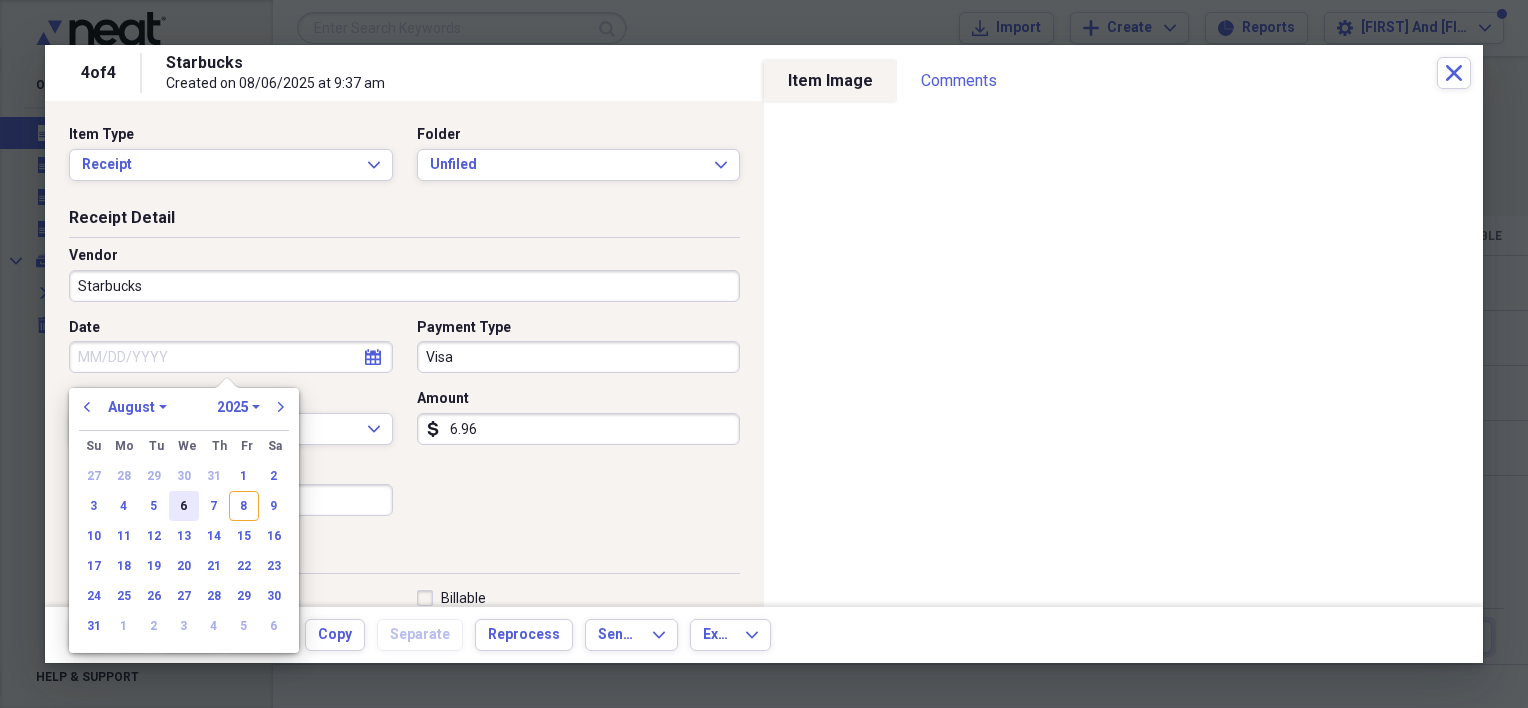 click on "6" at bounding box center [184, 506] 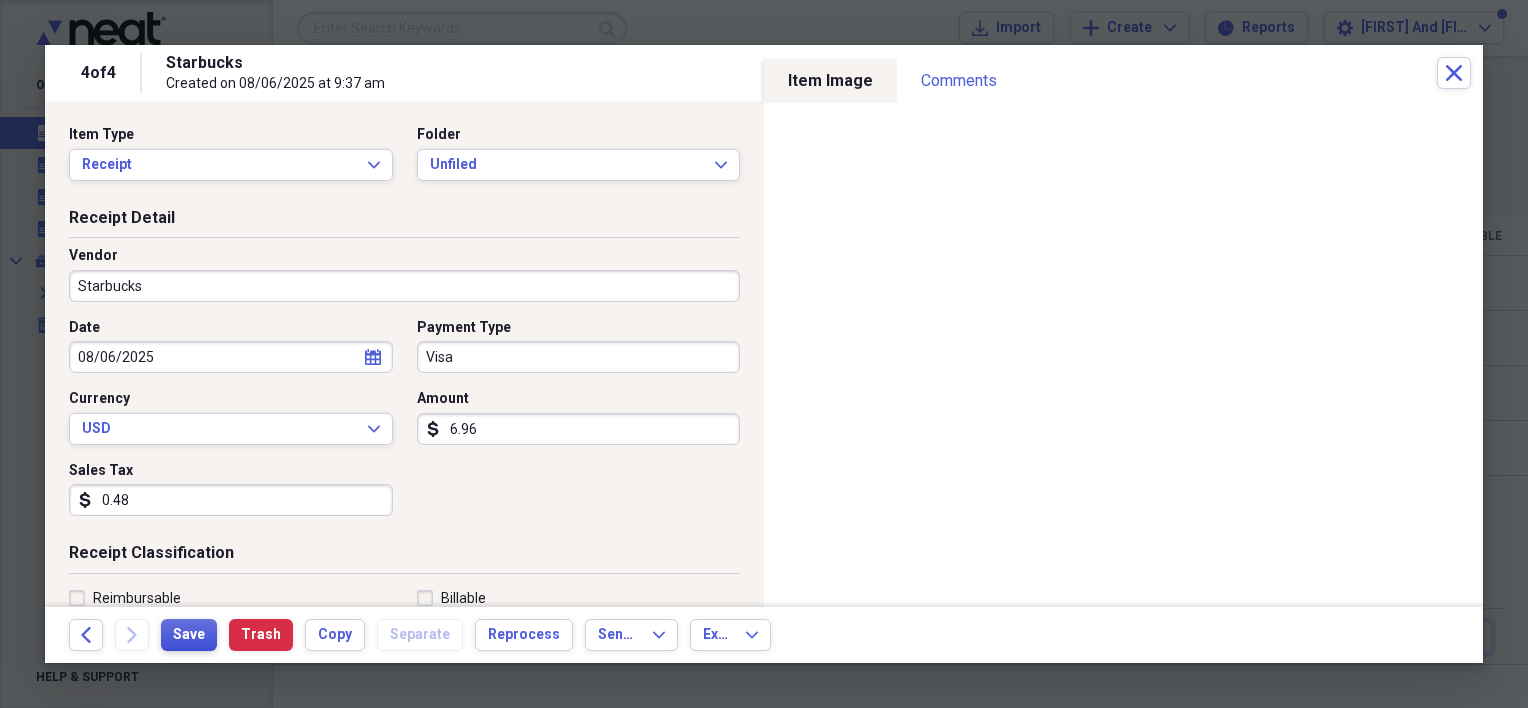 click on "Save" at bounding box center [189, 635] 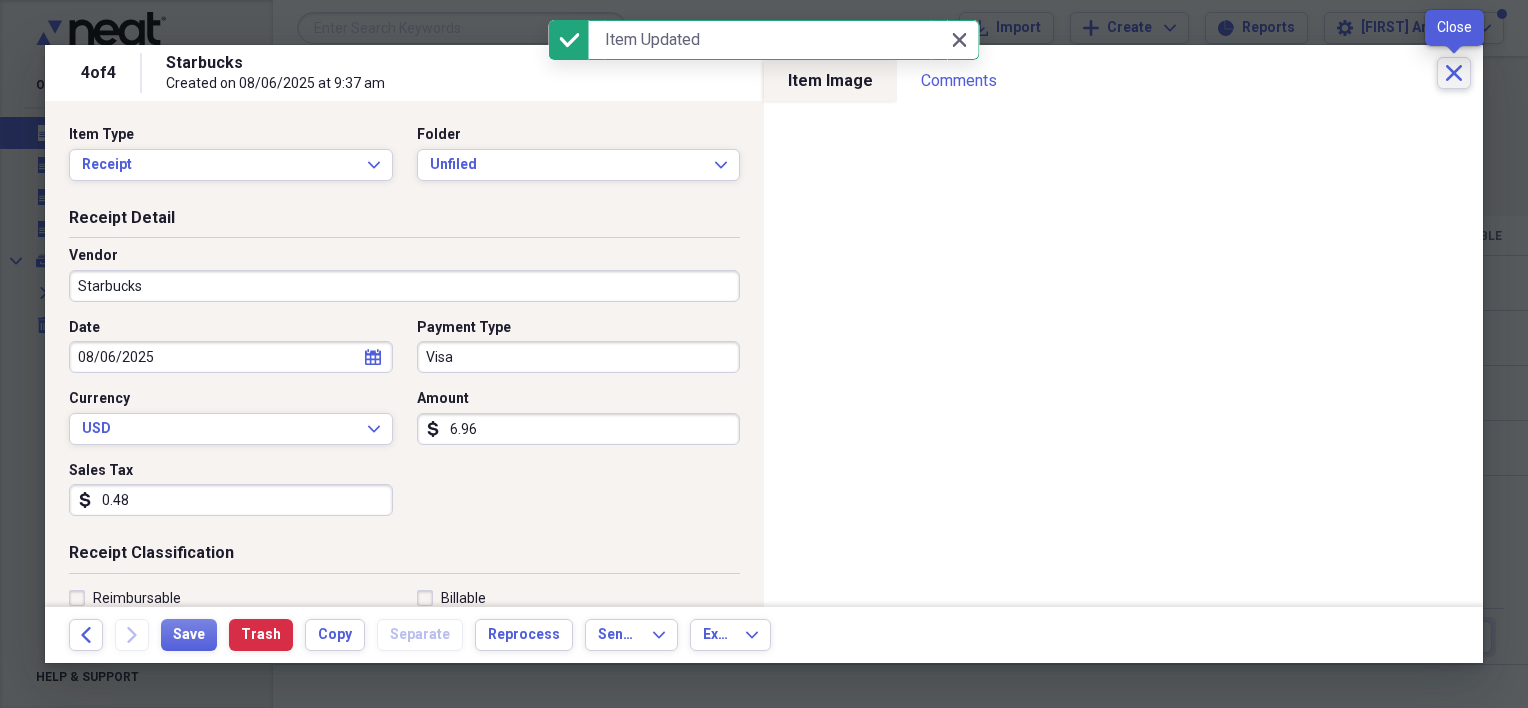 click on "Close" 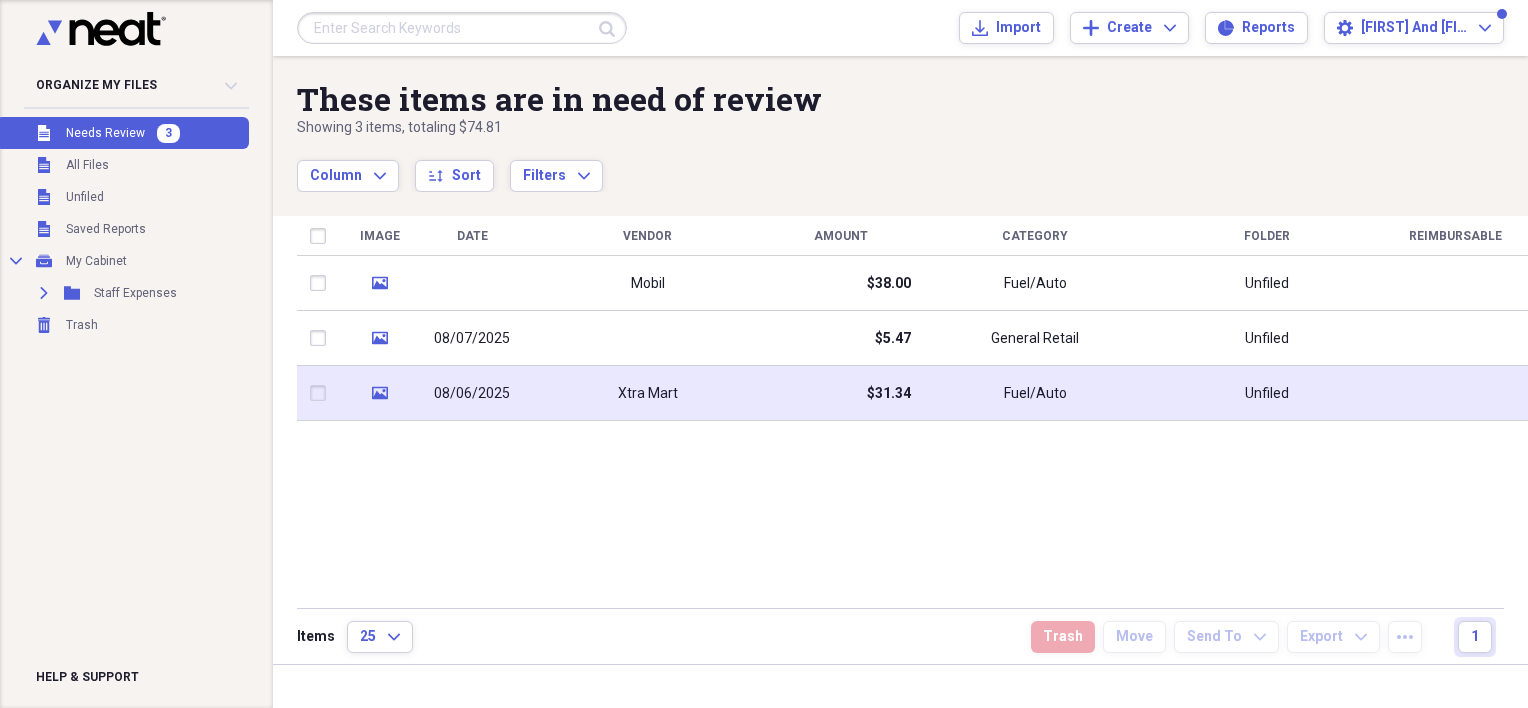 click on "Xtra Mart" at bounding box center [648, 394] 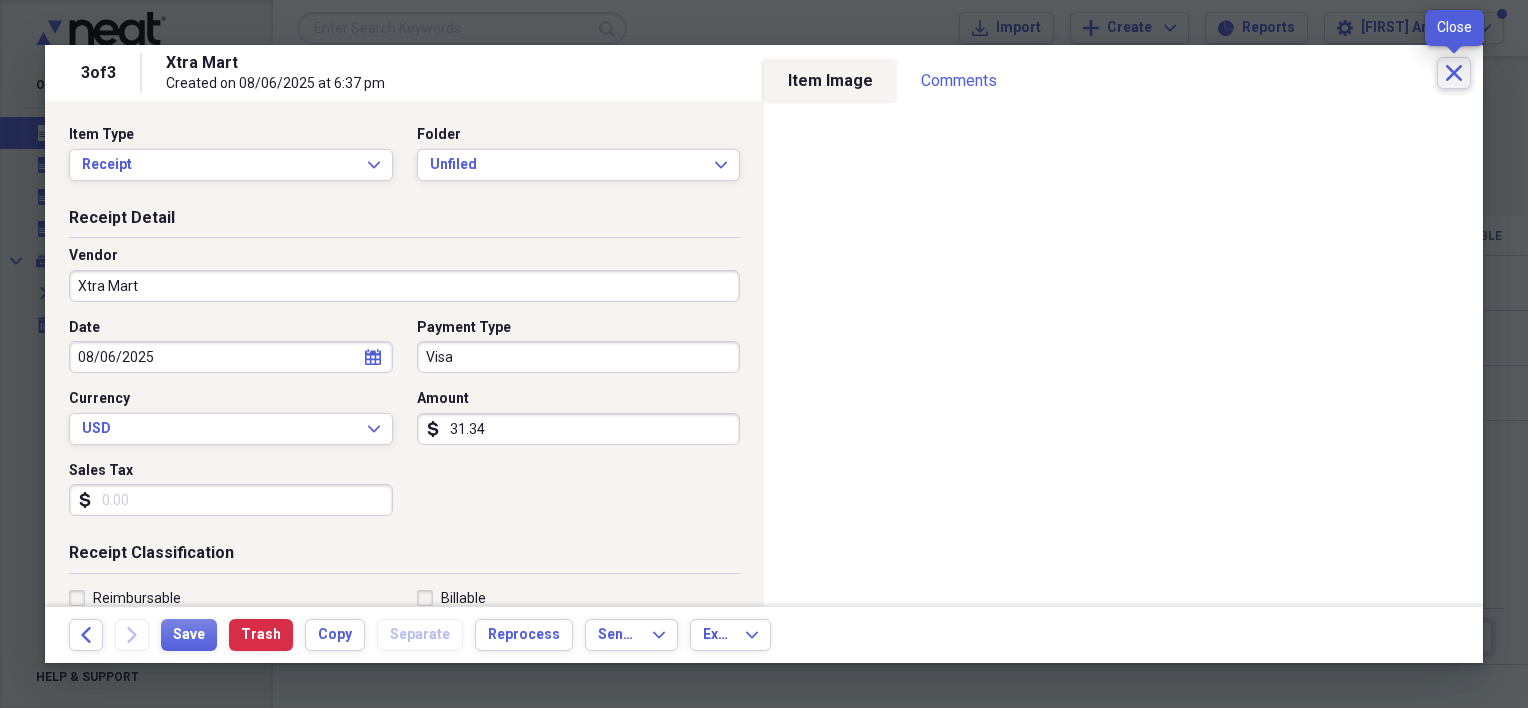 click 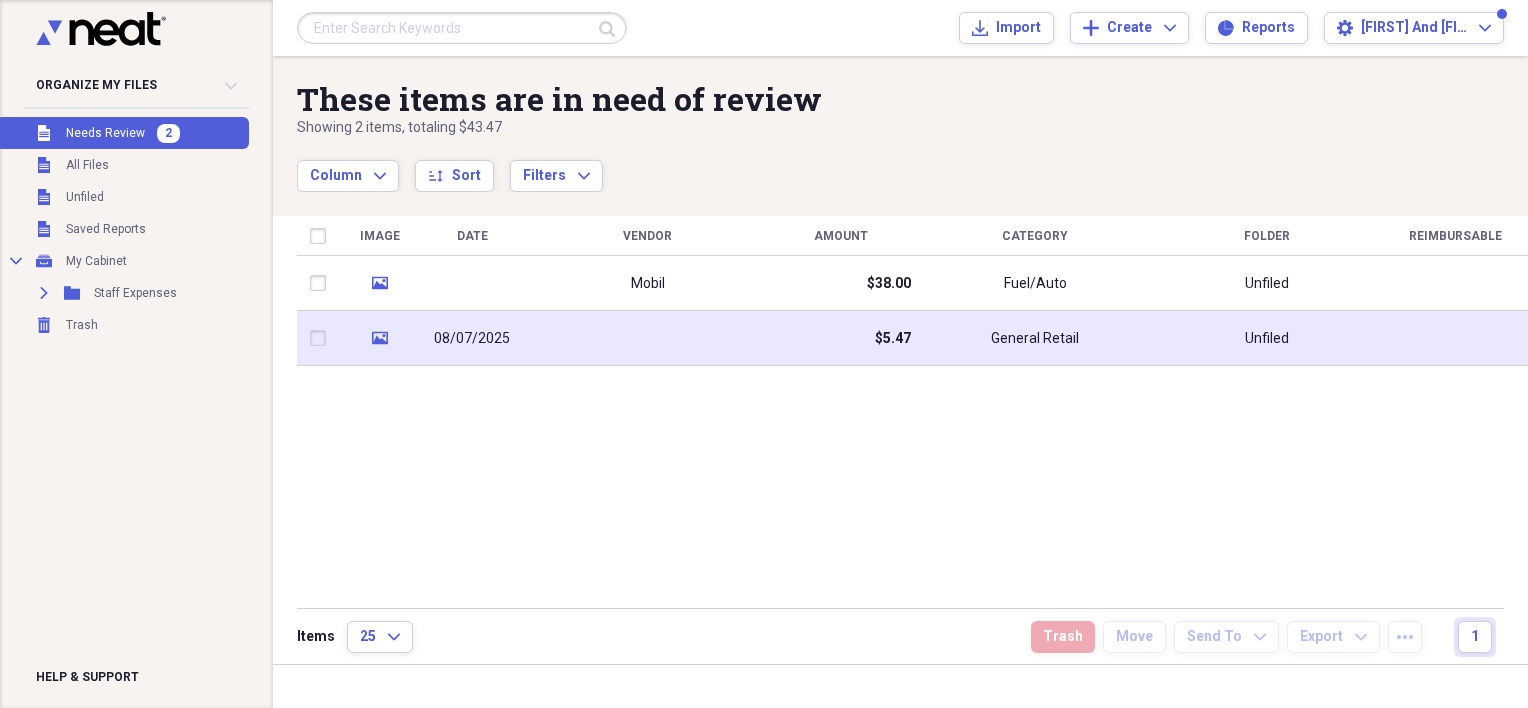 click at bounding box center (647, 338) 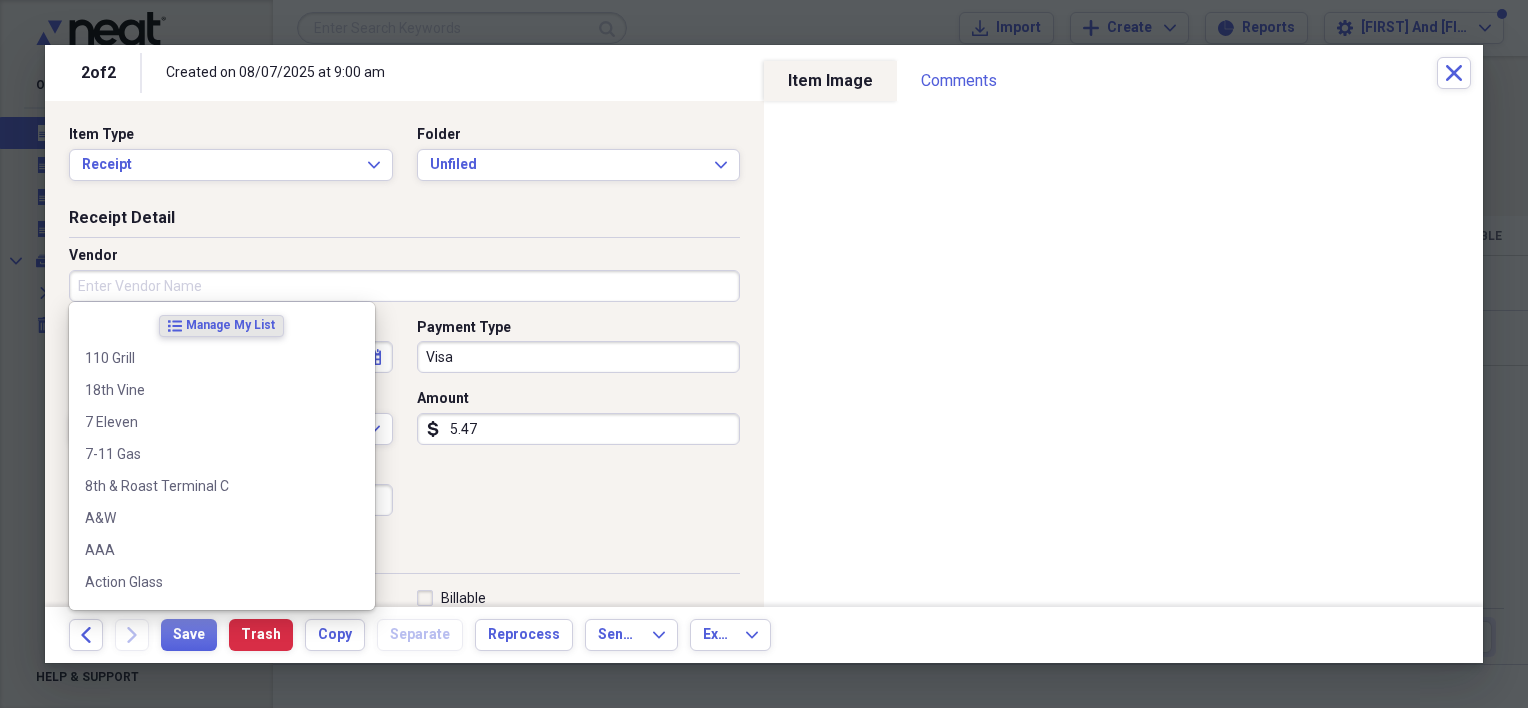 click on "Vendor" at bounding box center (404, 286) 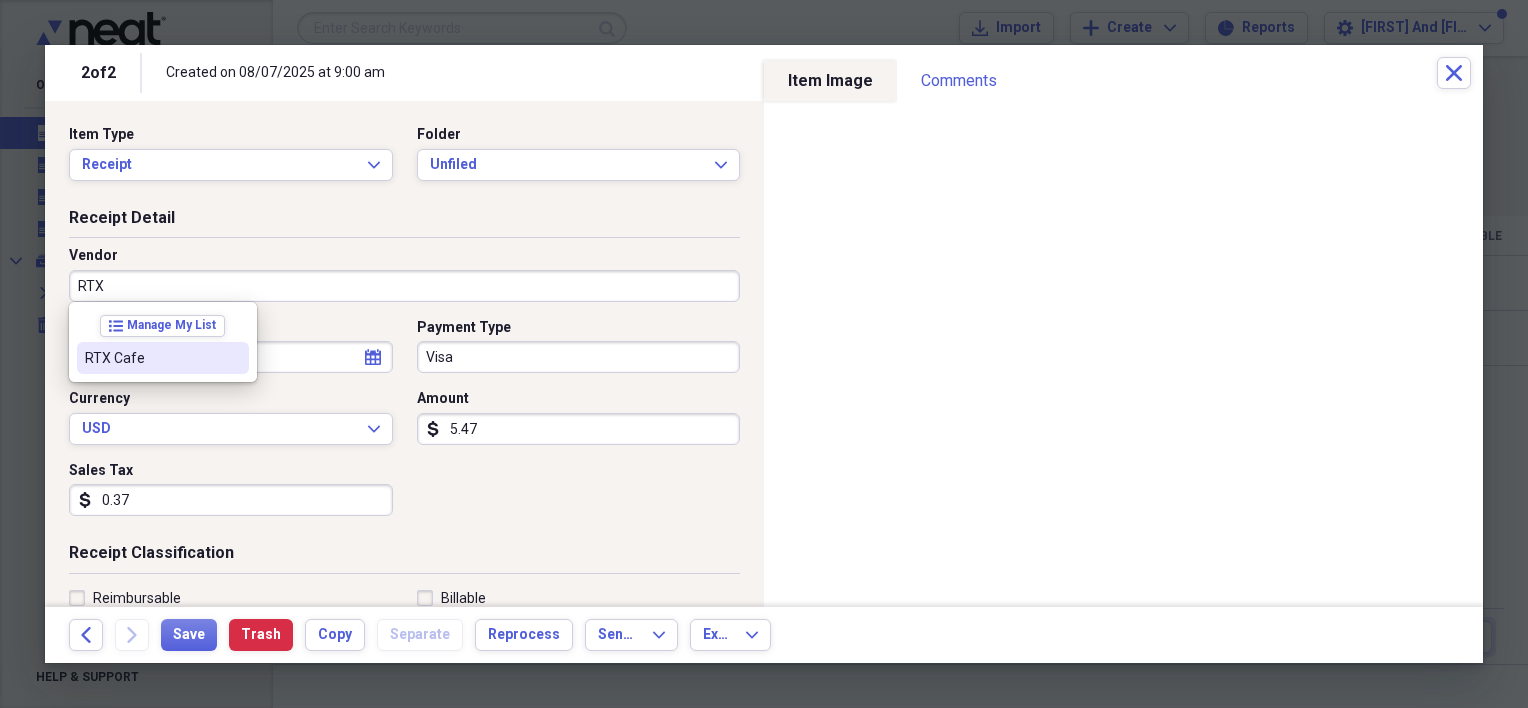 click on "RTX Cafe" at bounding box center [151, 358] 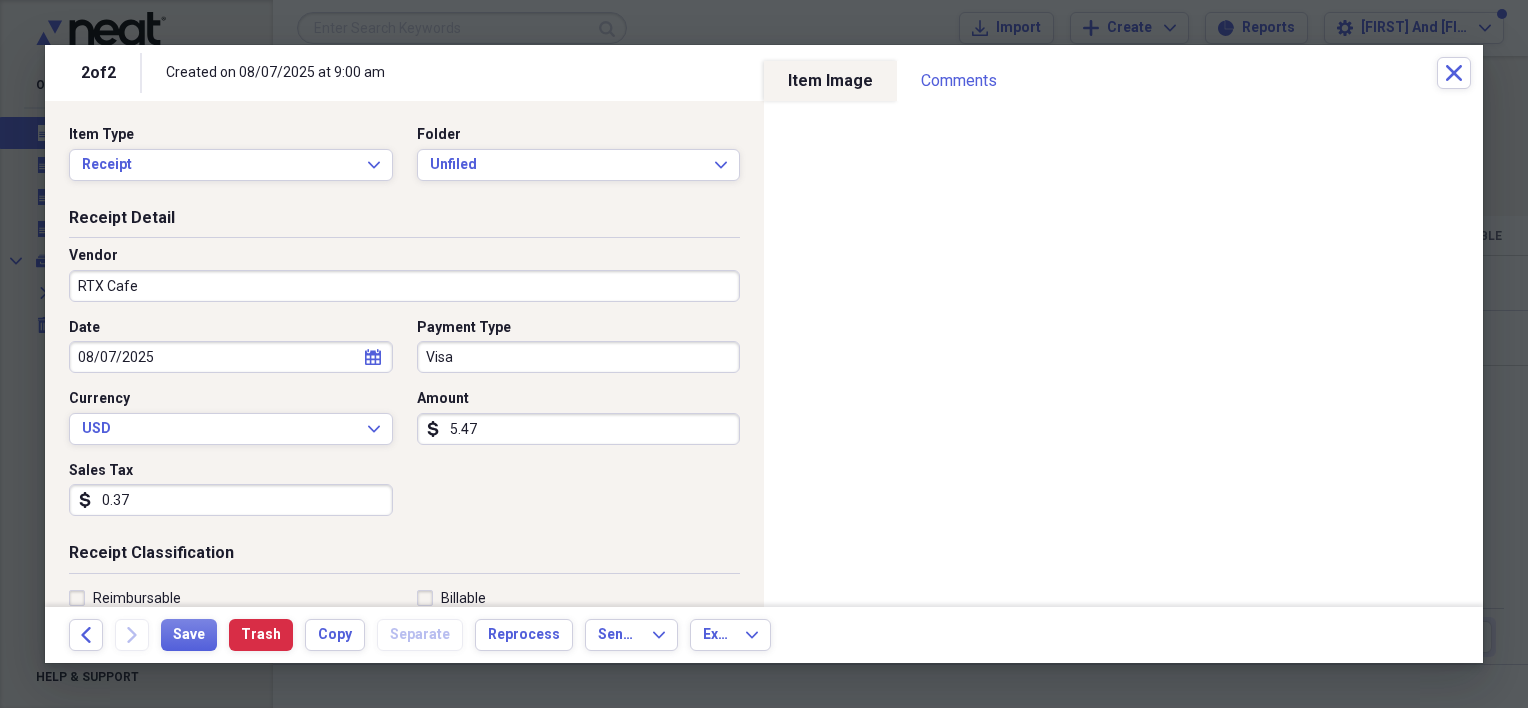 type on "Meals/Restaurants" 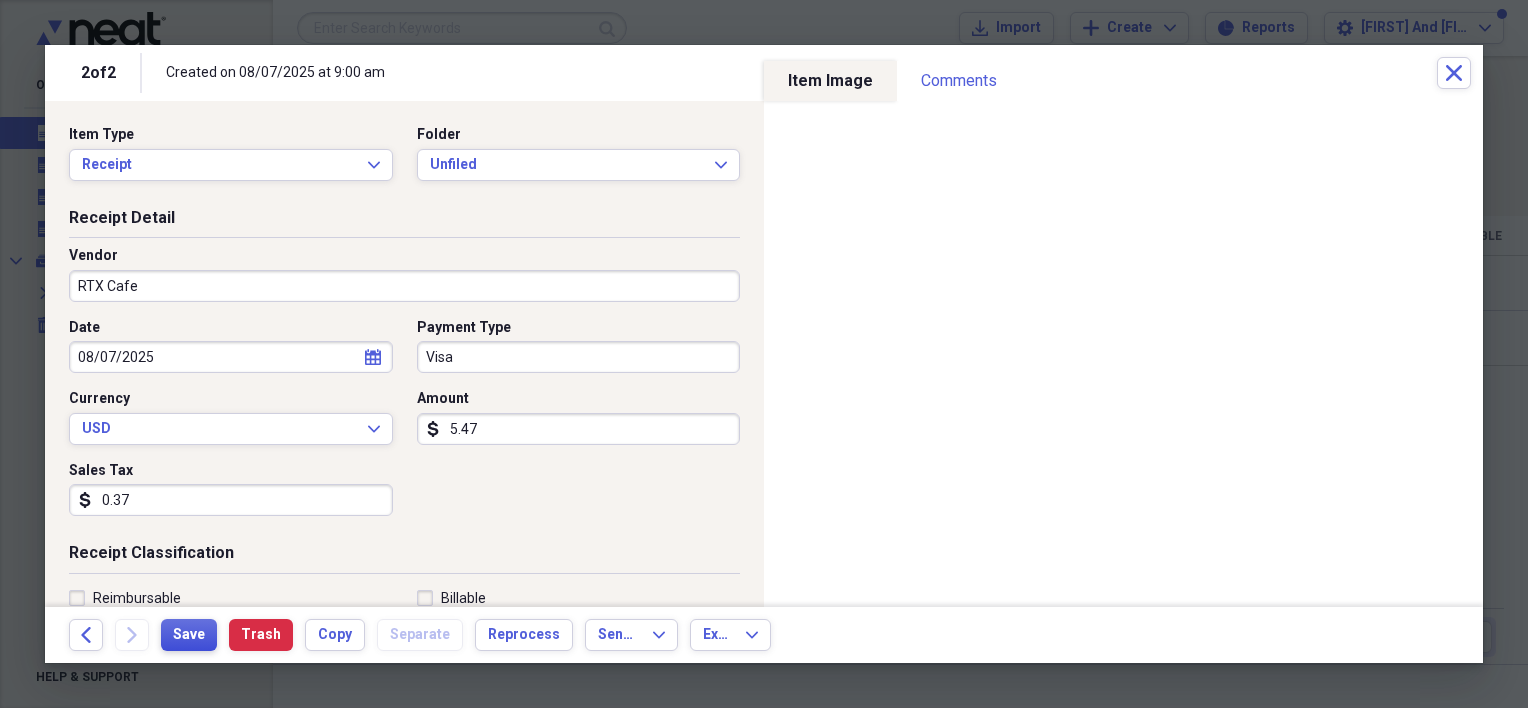 click on "Save" at bounding box center [189, 635] 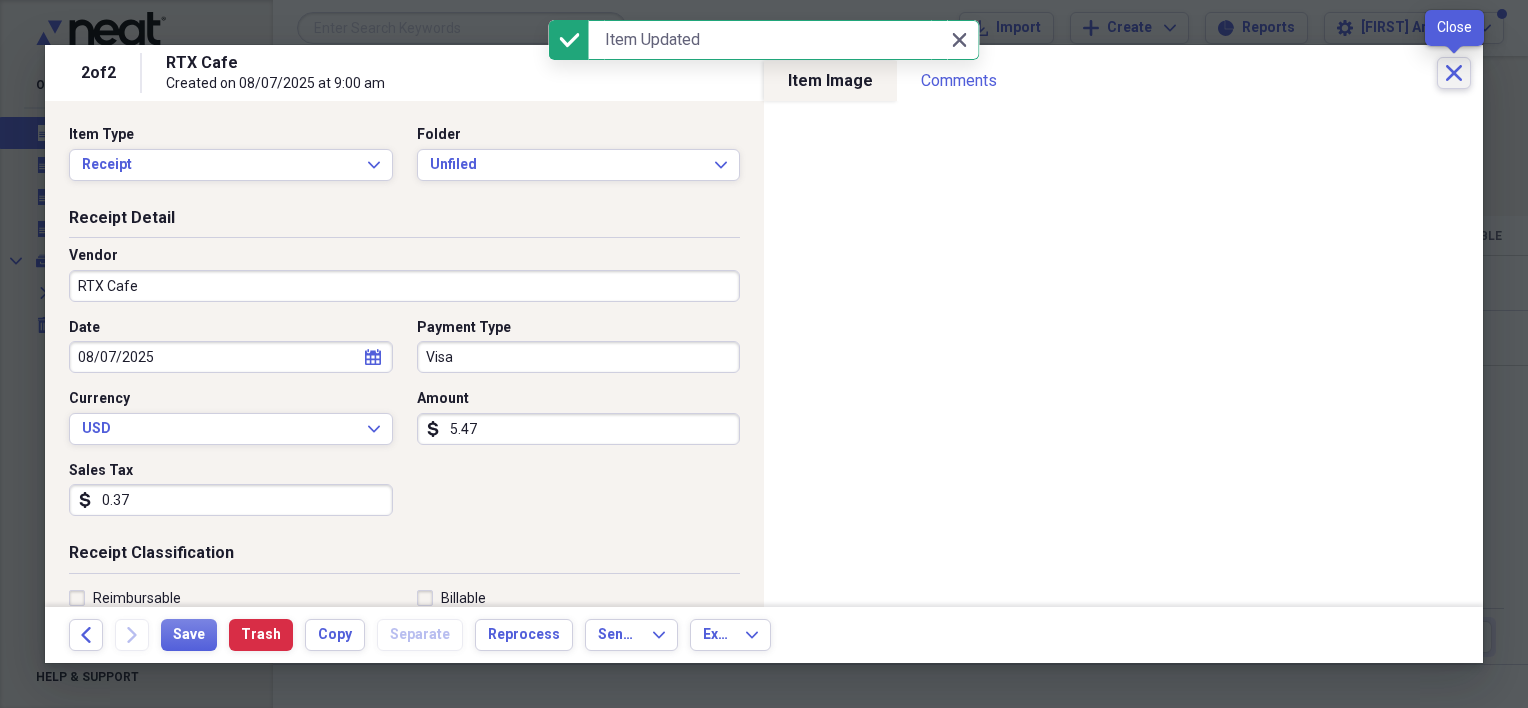 click on "Close" 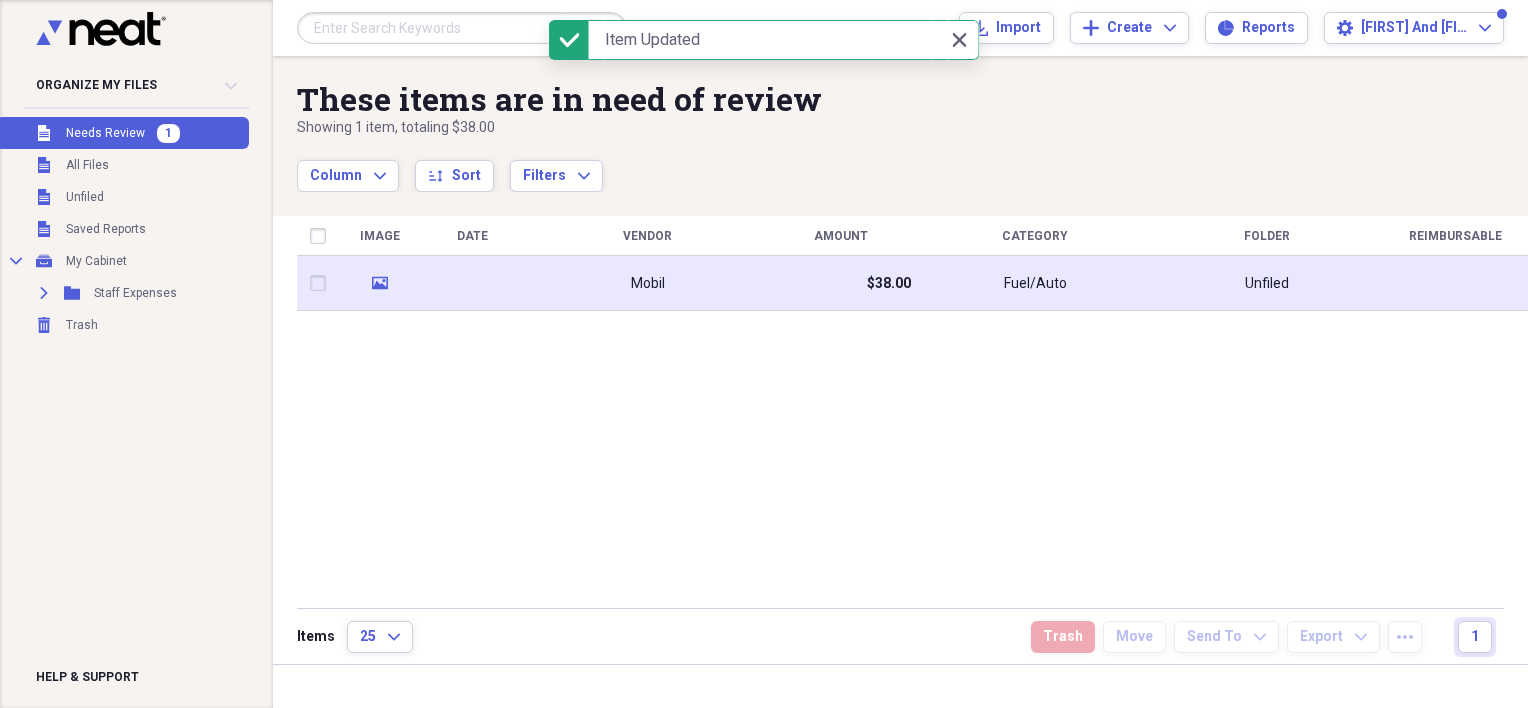 click on "Mobil" at bounding box center [647, 283] 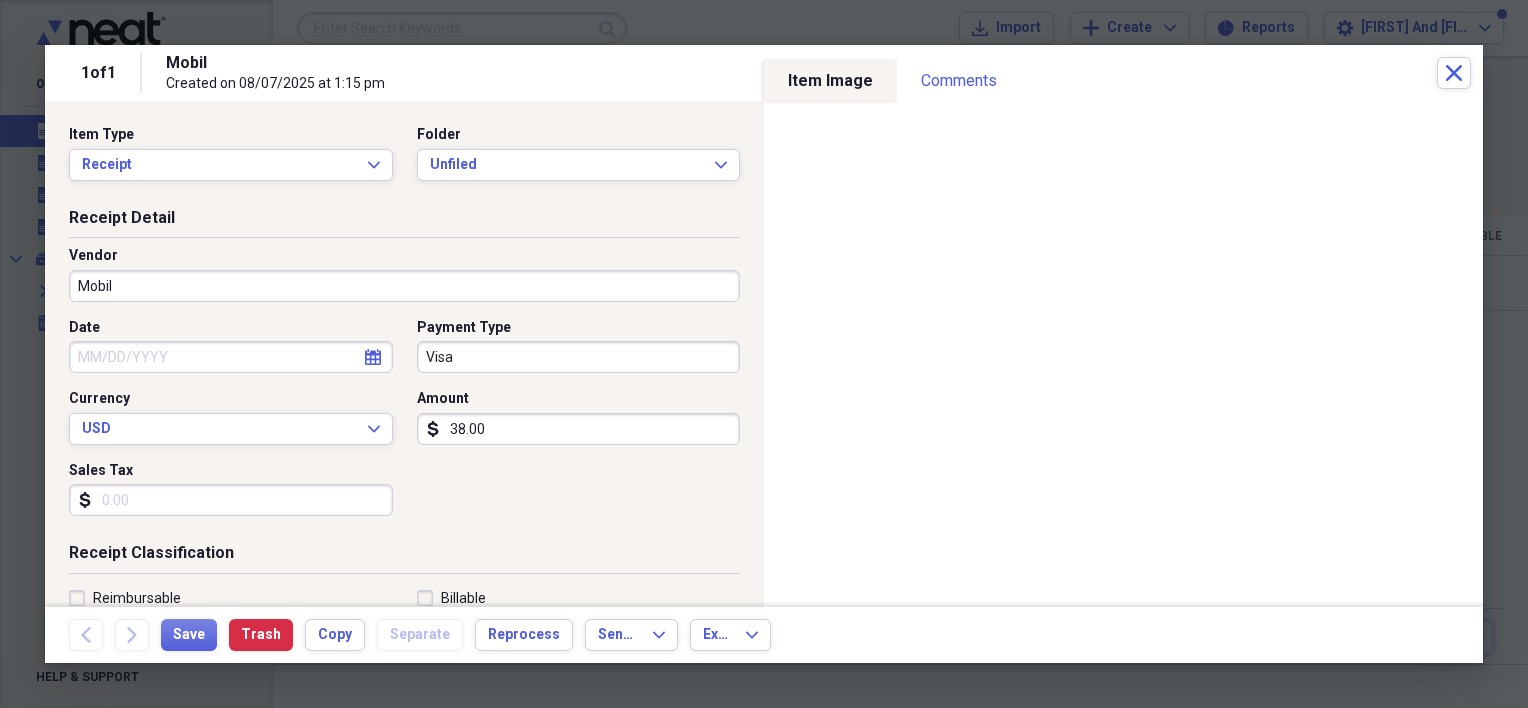 click 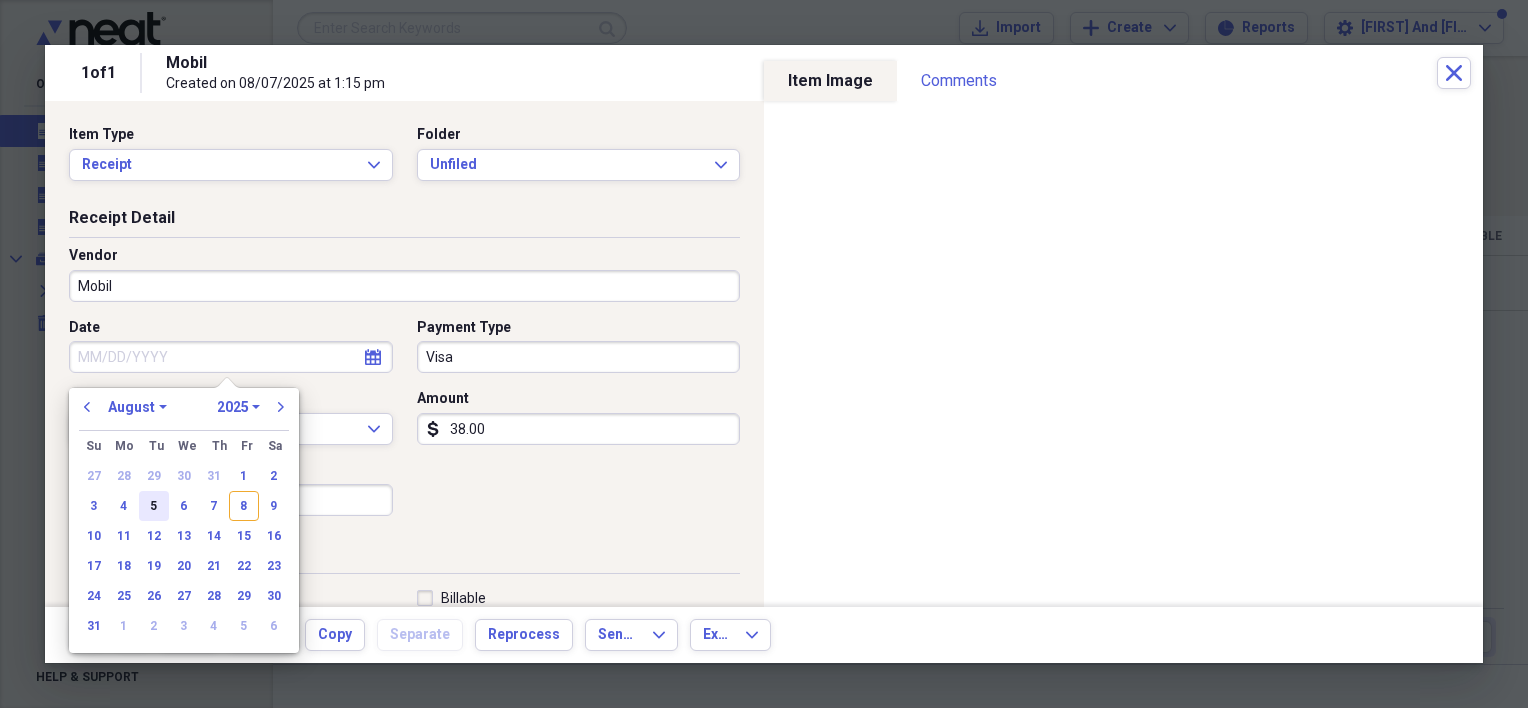 click on "5" at bounding box center (154, 506) 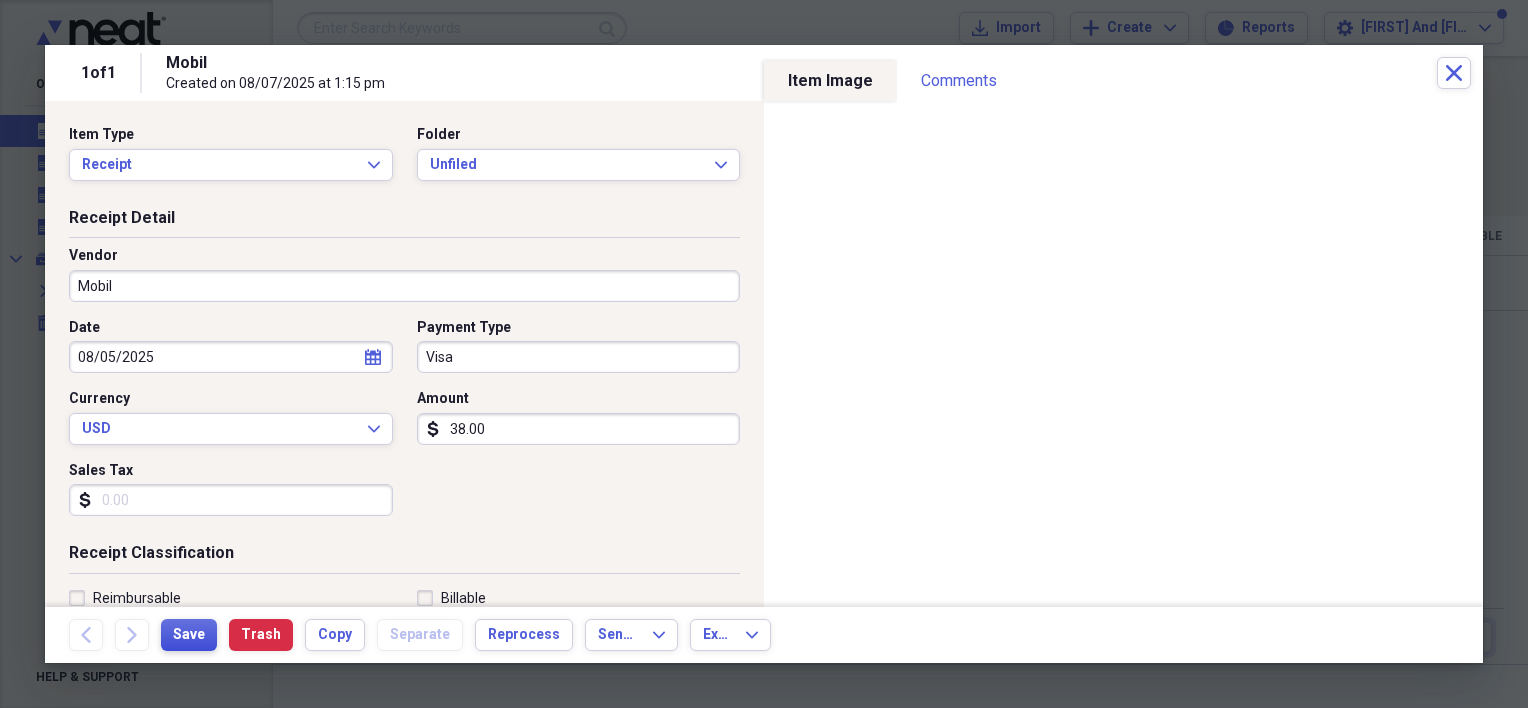 click on "Save" at bounding box center [189, 635] 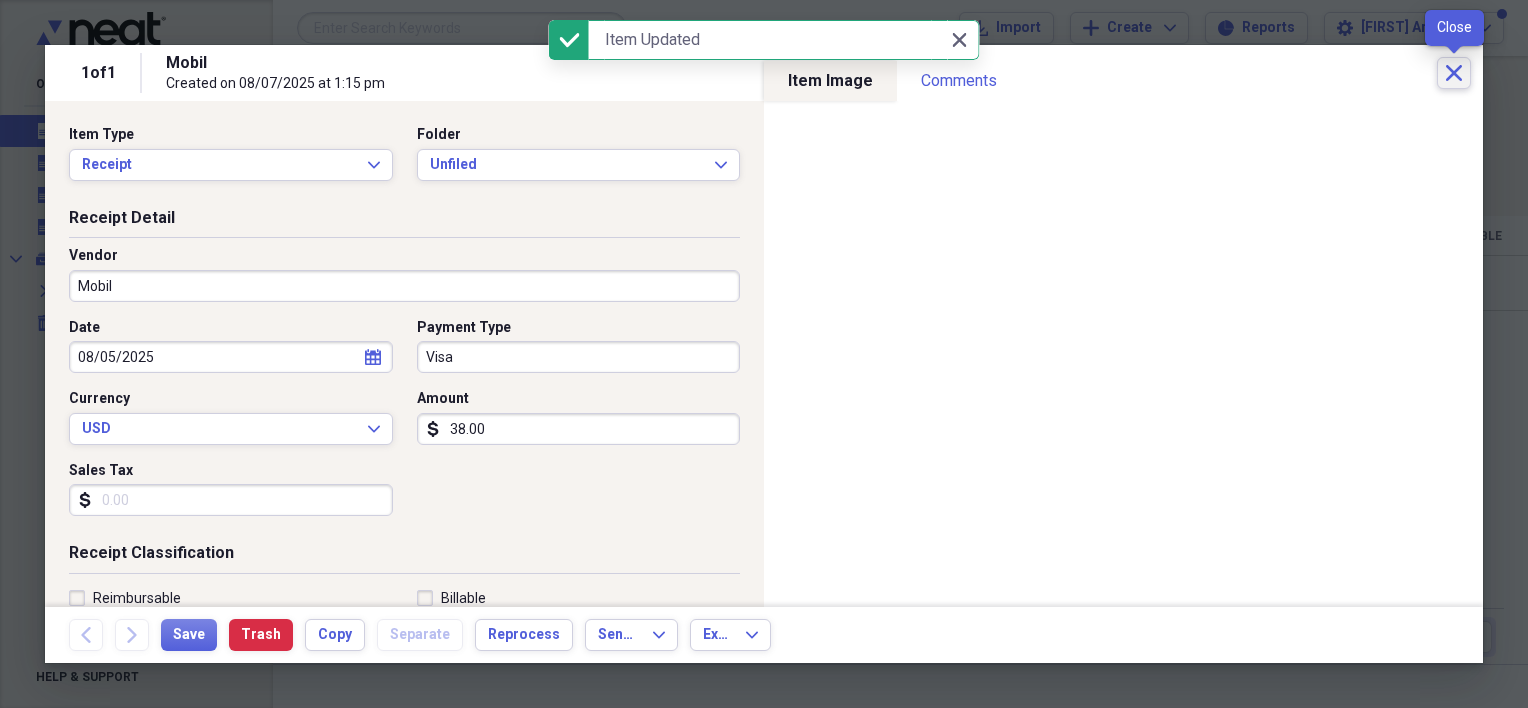 click 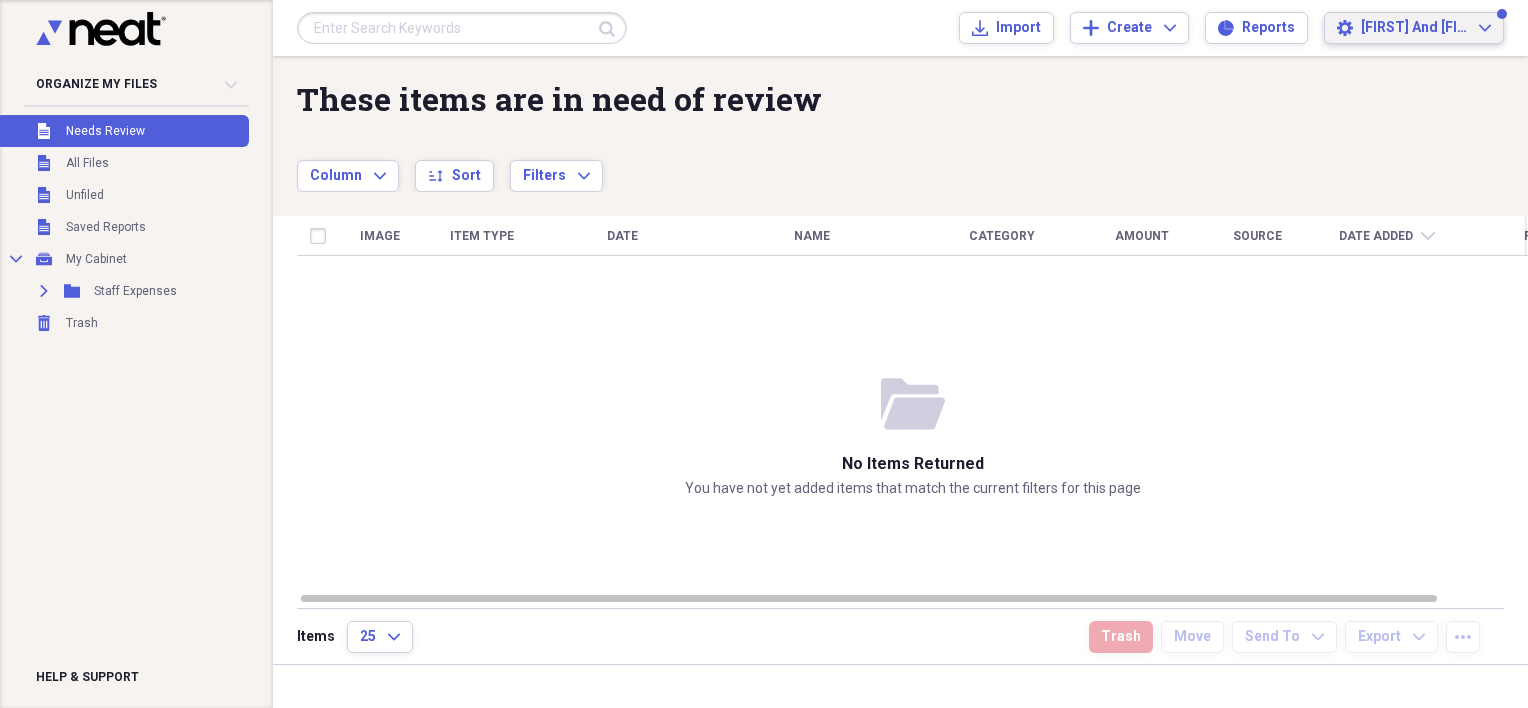 click on "[FIRST] and [FIRST] Expand" at bounding box center (1426, 28) 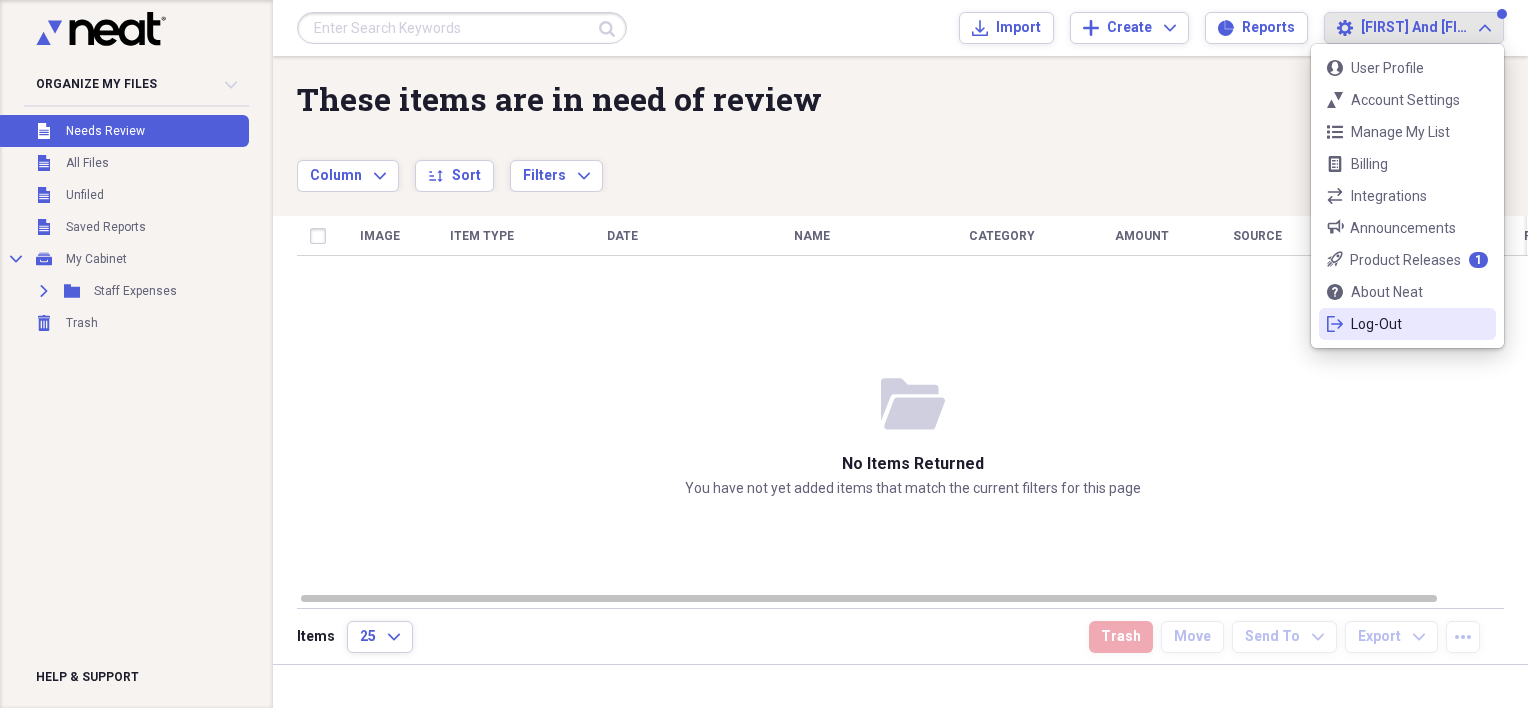 click on "Log-Out" at bounding box center [1407, 324] 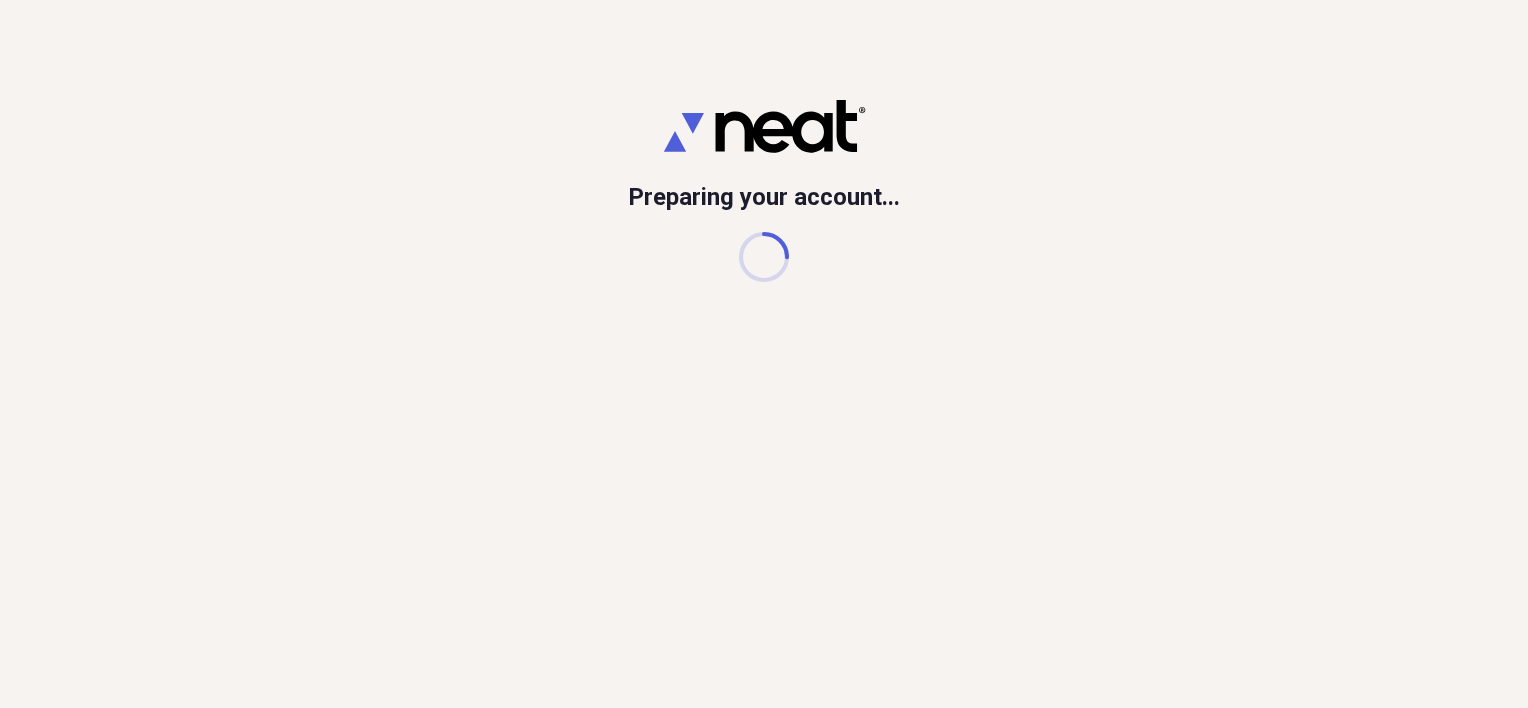 scroll, scrollTop: 0, scrollLeft: 0, axis: both 